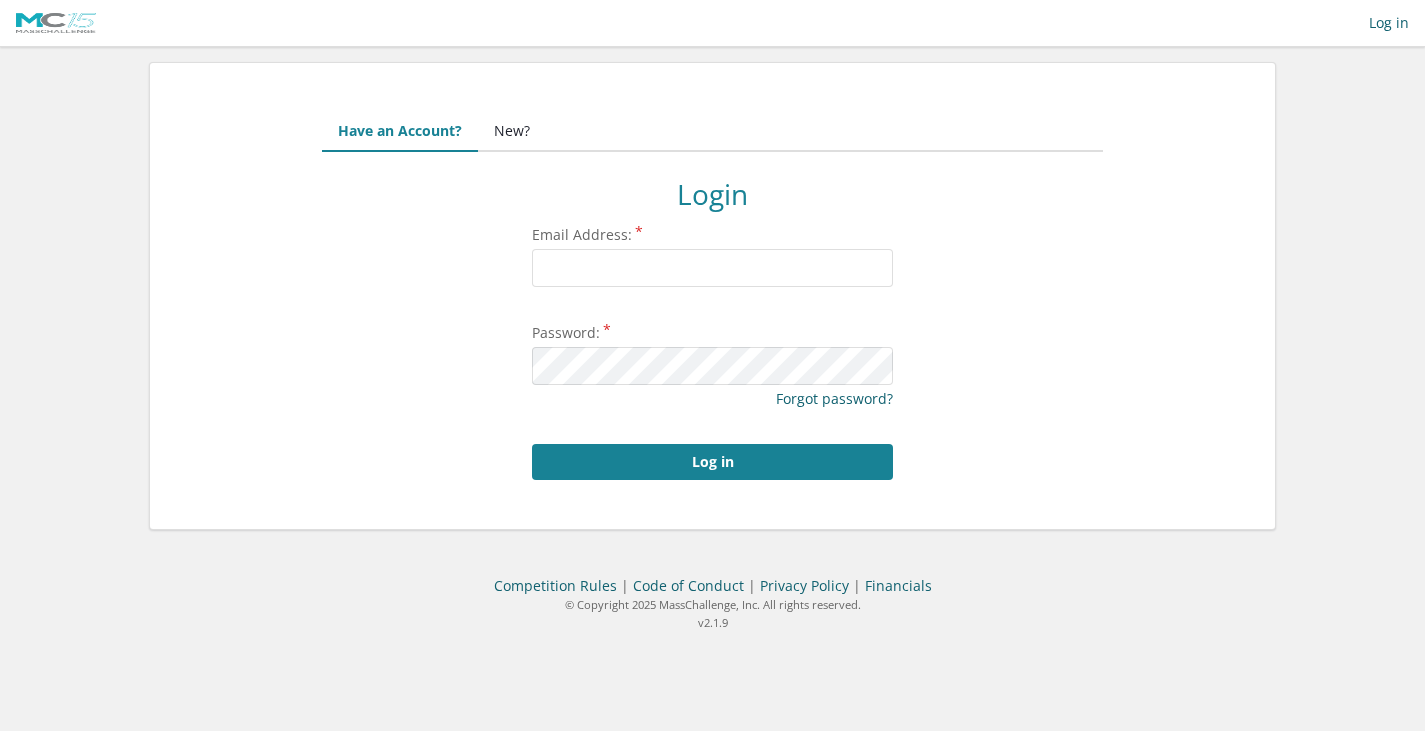 scroll, scrollTop: 0, scrollLeft: 0, axis: both 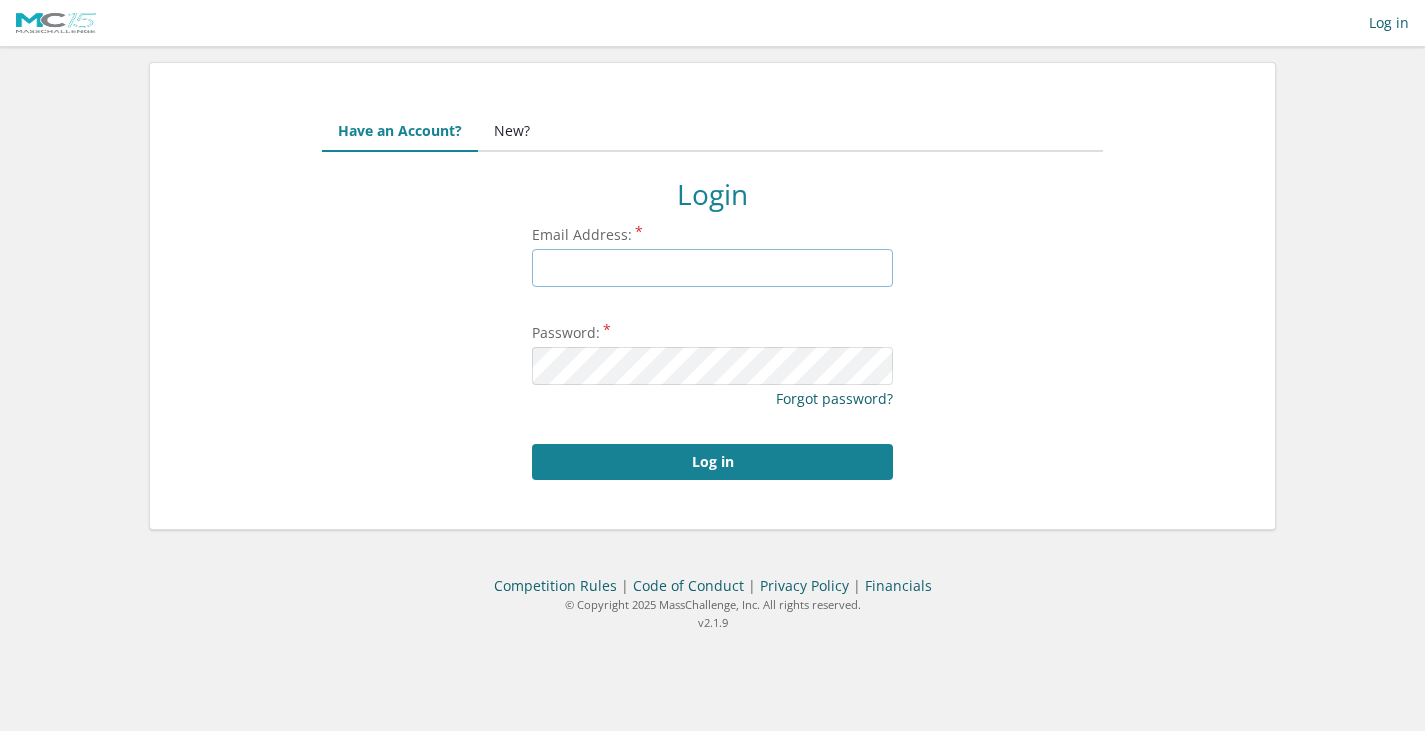 click on "Email Address:" at bounding box center [712, 268] 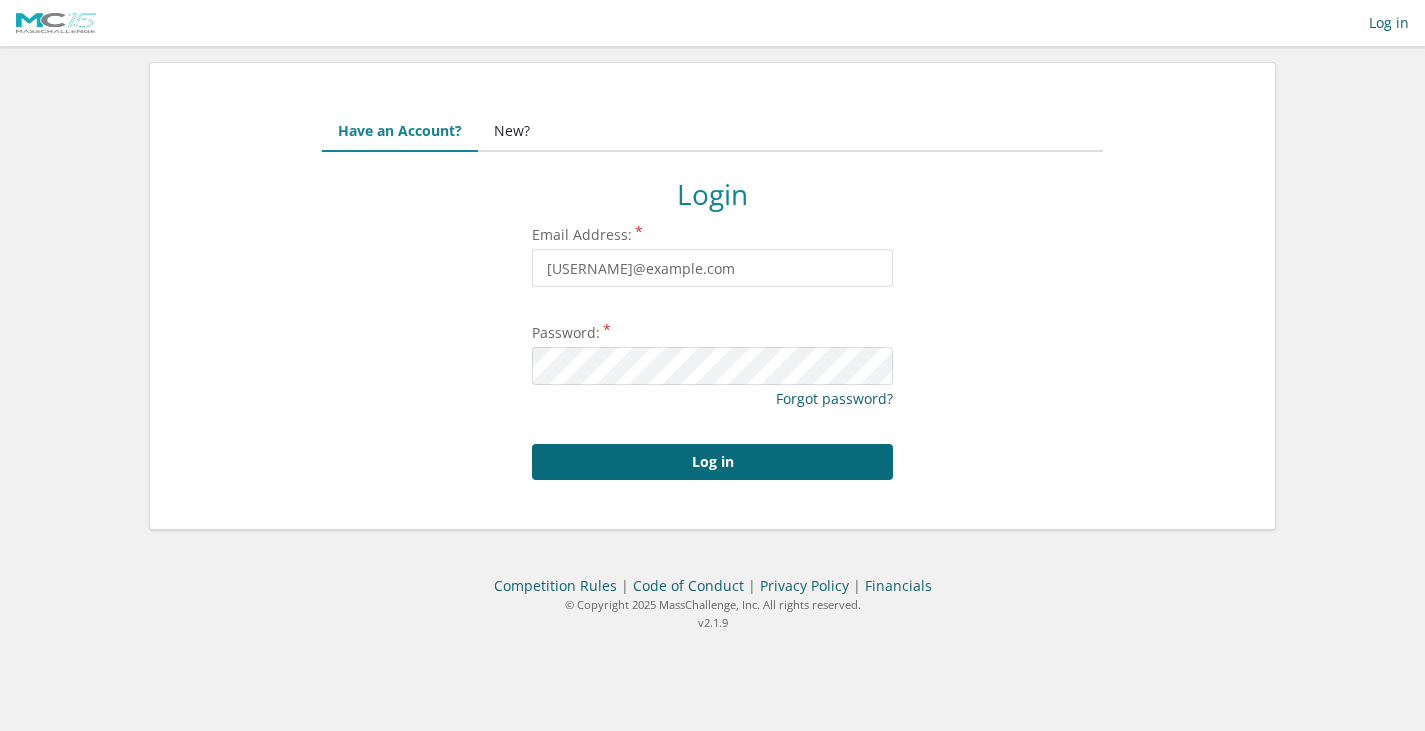 click on "Log in" at bounding box center [712, 462] 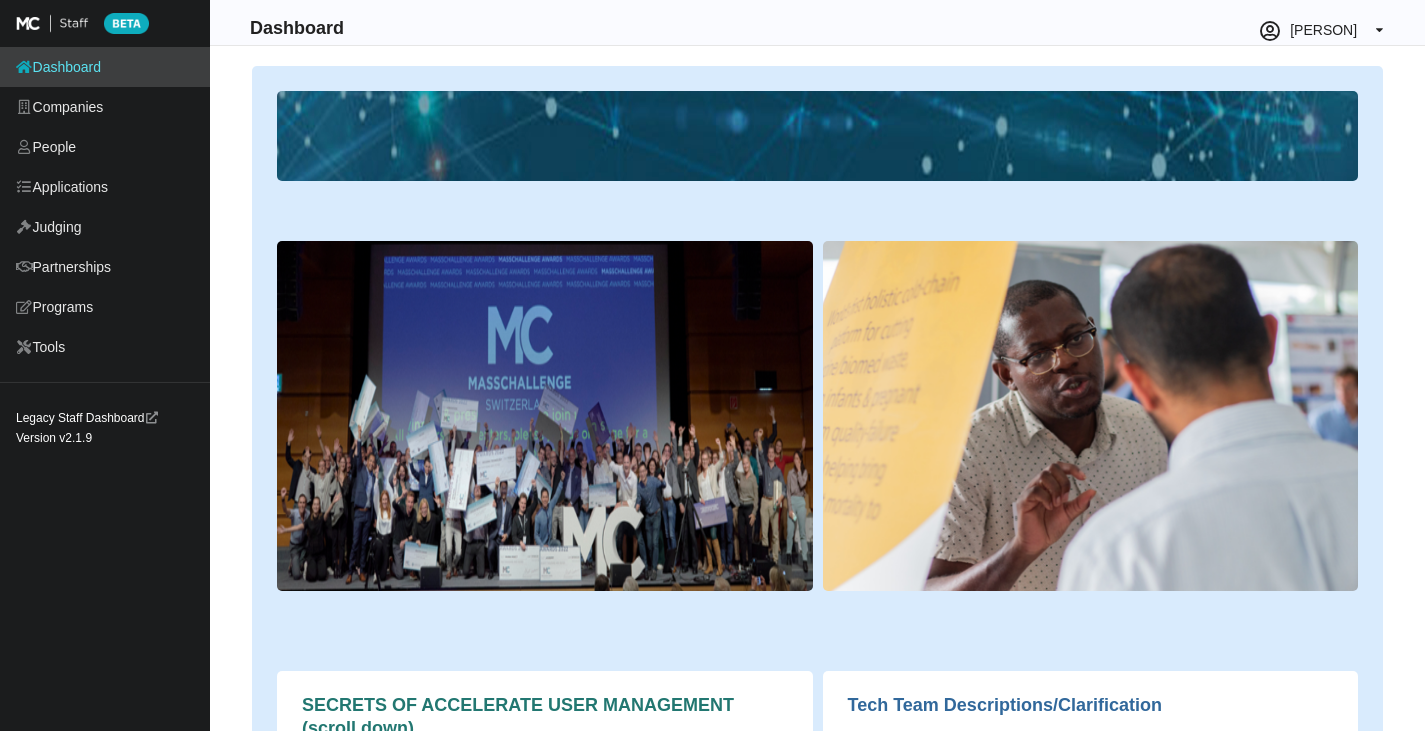 scroll, scrollTop: 0, scrollLeft: 0, axis: both 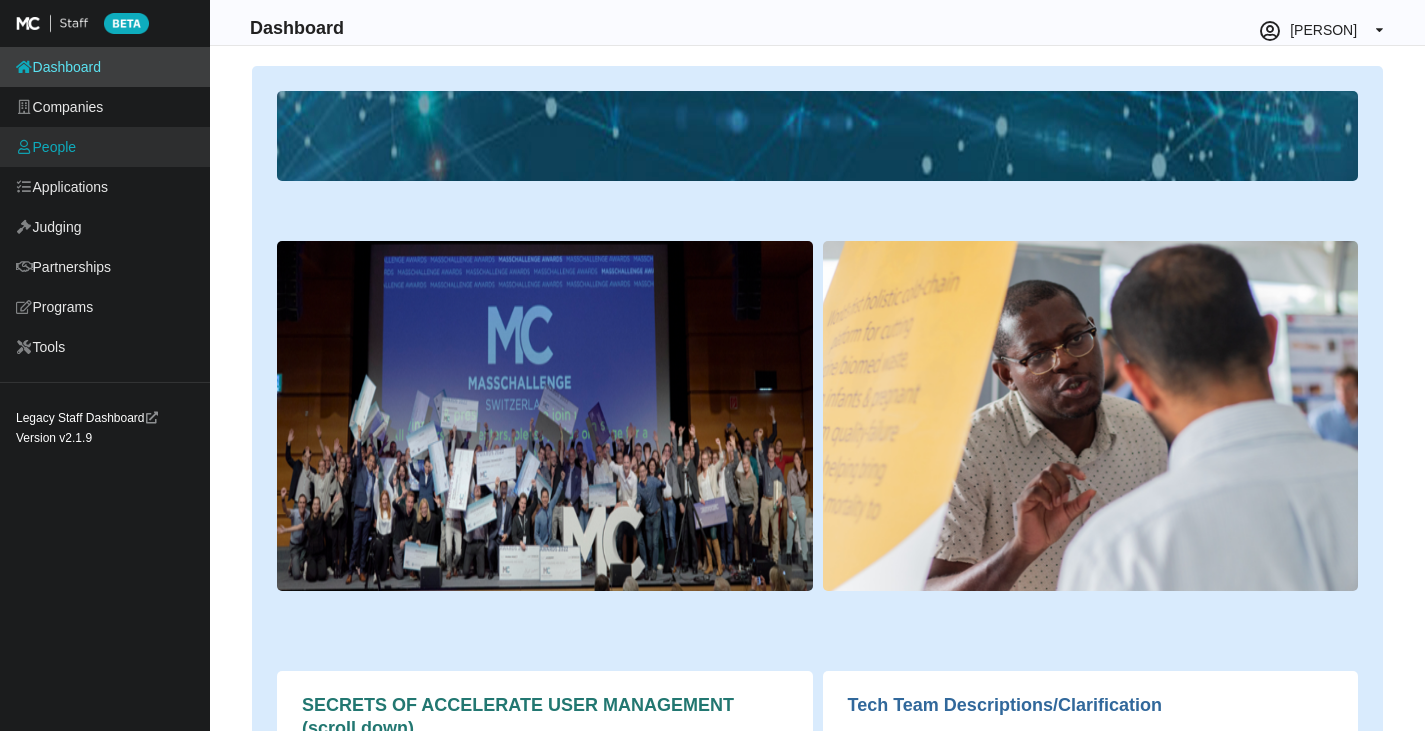 click on "People" at bounding box center (105, 147) 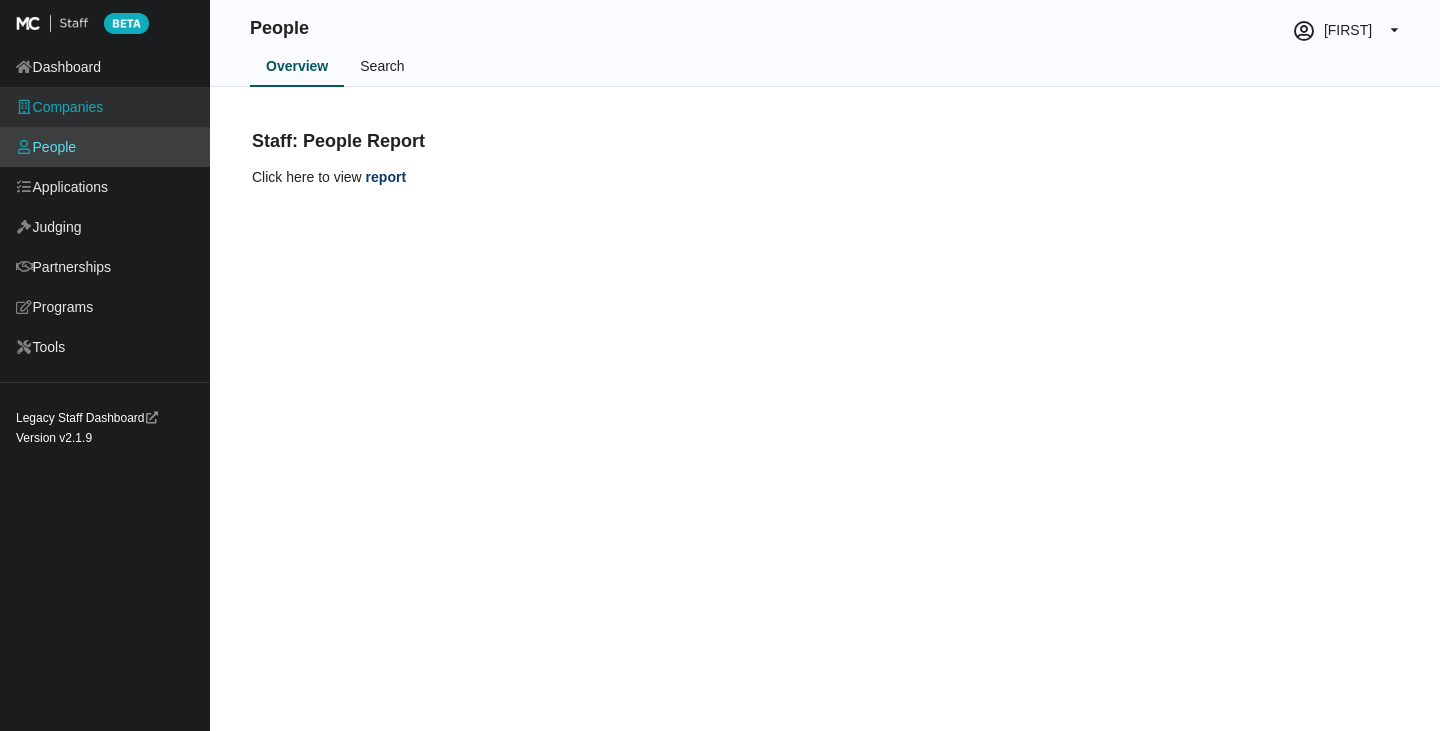 scroll, scrollTop: 0, scrollLeft: 0, axis: both 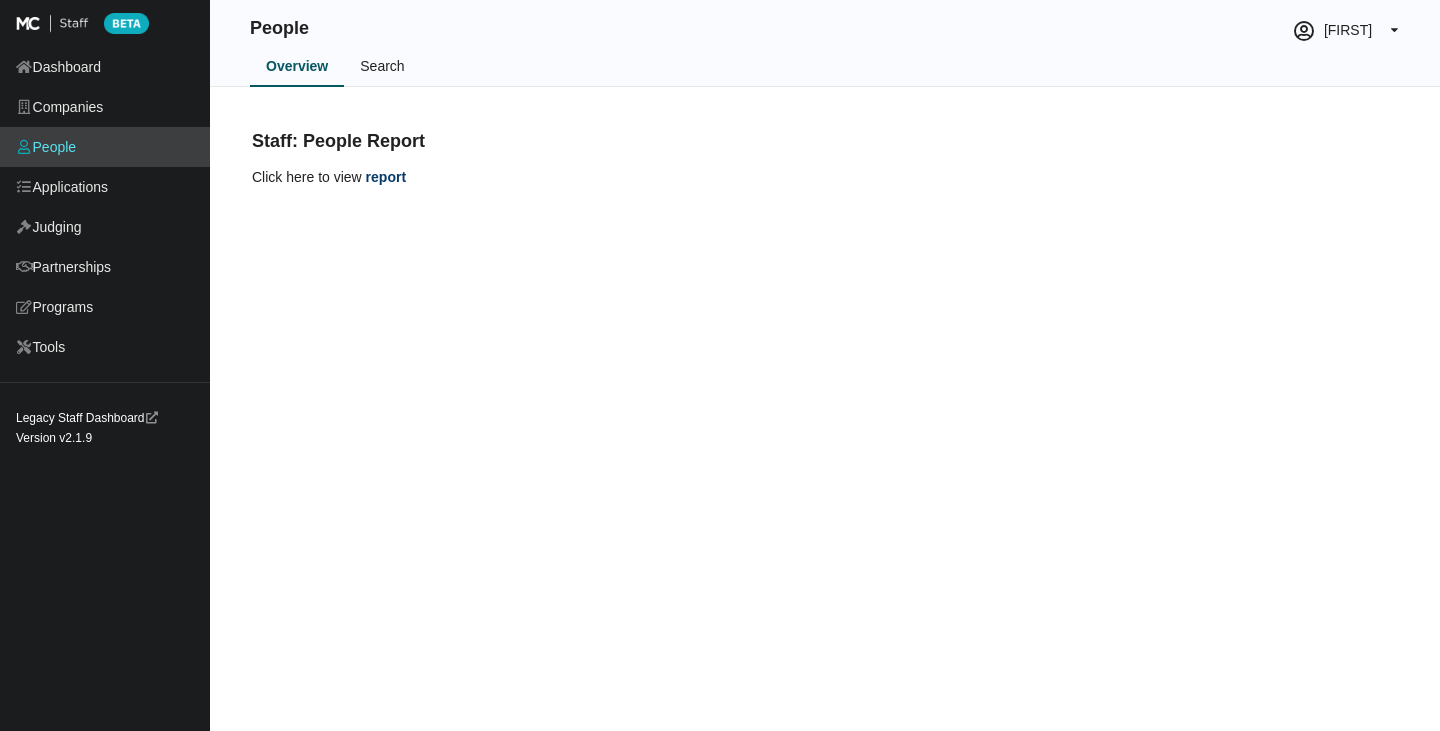 click on "Search" at bounding box center [382, 67] 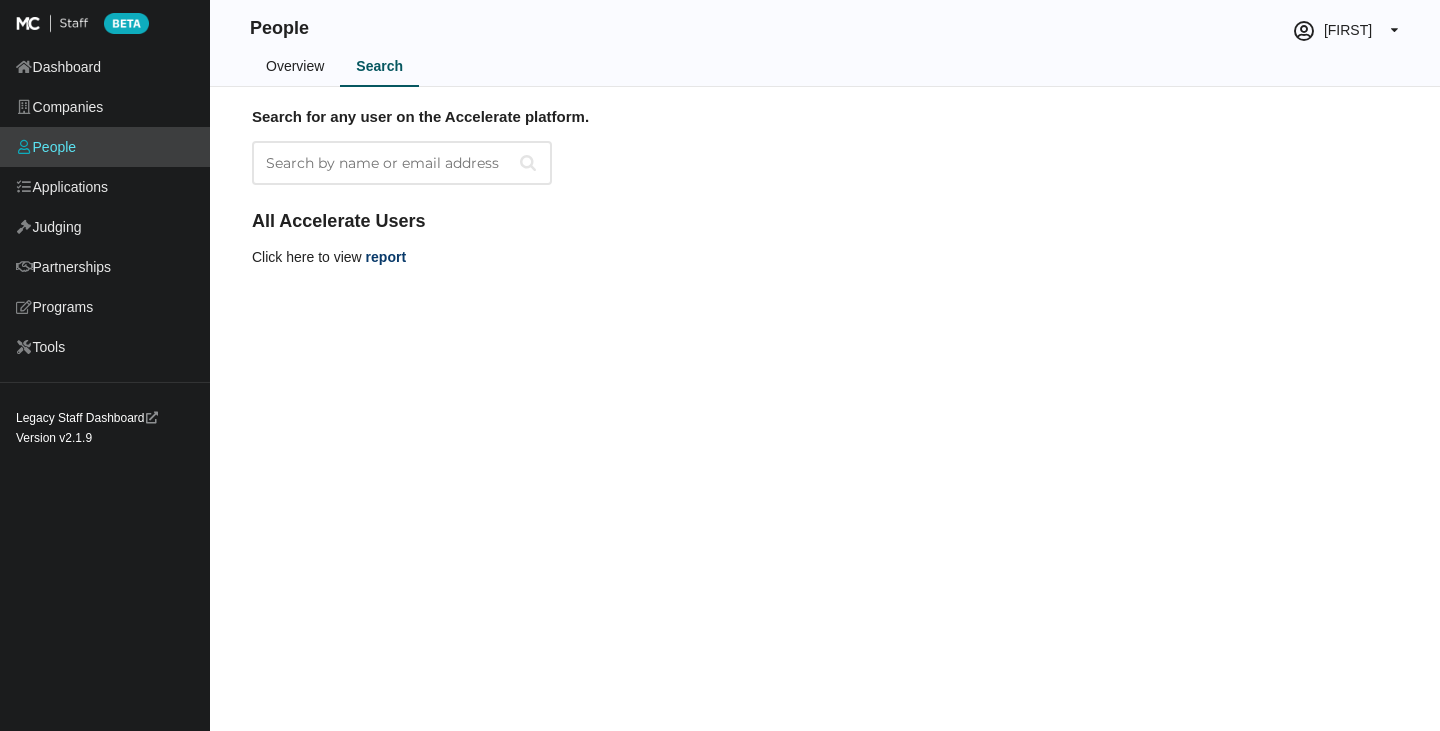 scroll, scrollTop: 0, scrollLeft: 0, axis: both 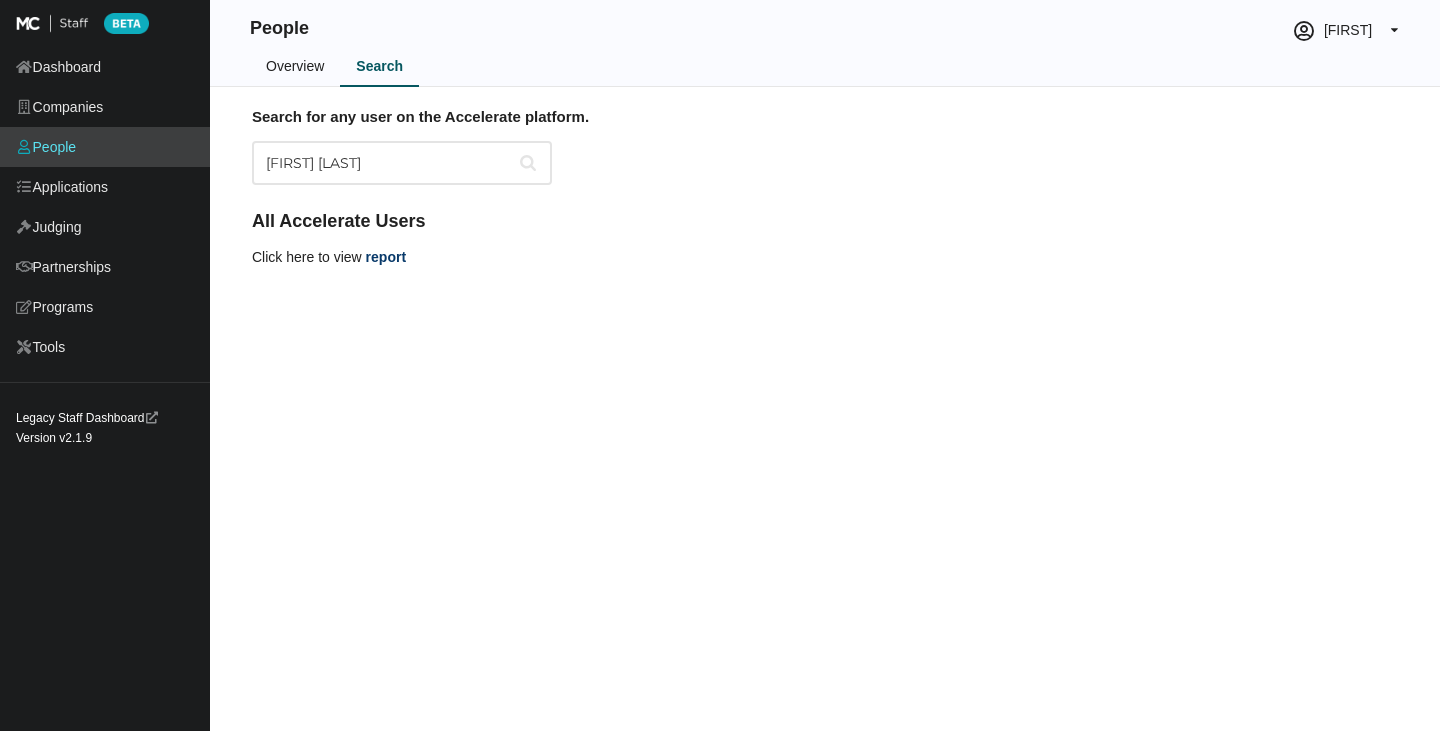 type on "[FIRST] [LAST]" 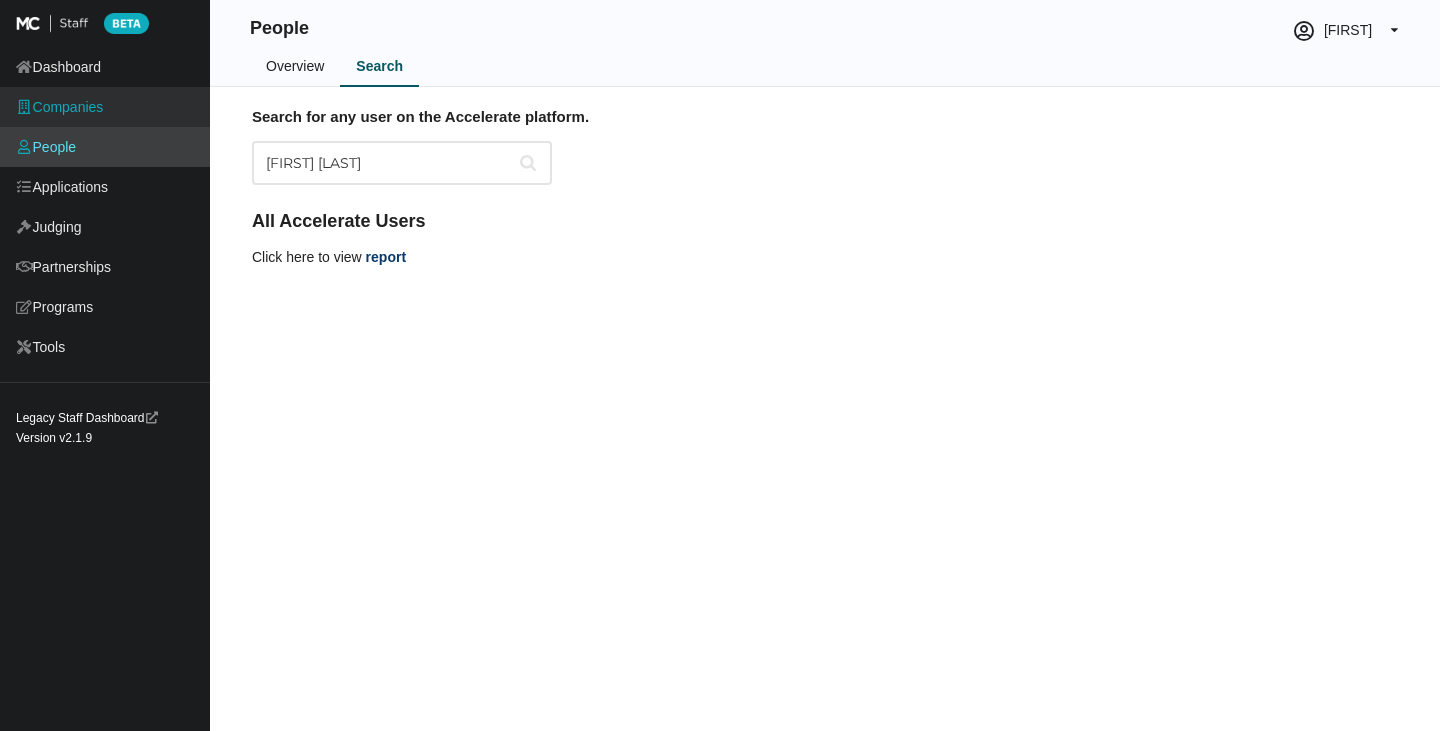 click on "Companies" at bounding box center [105, 107] 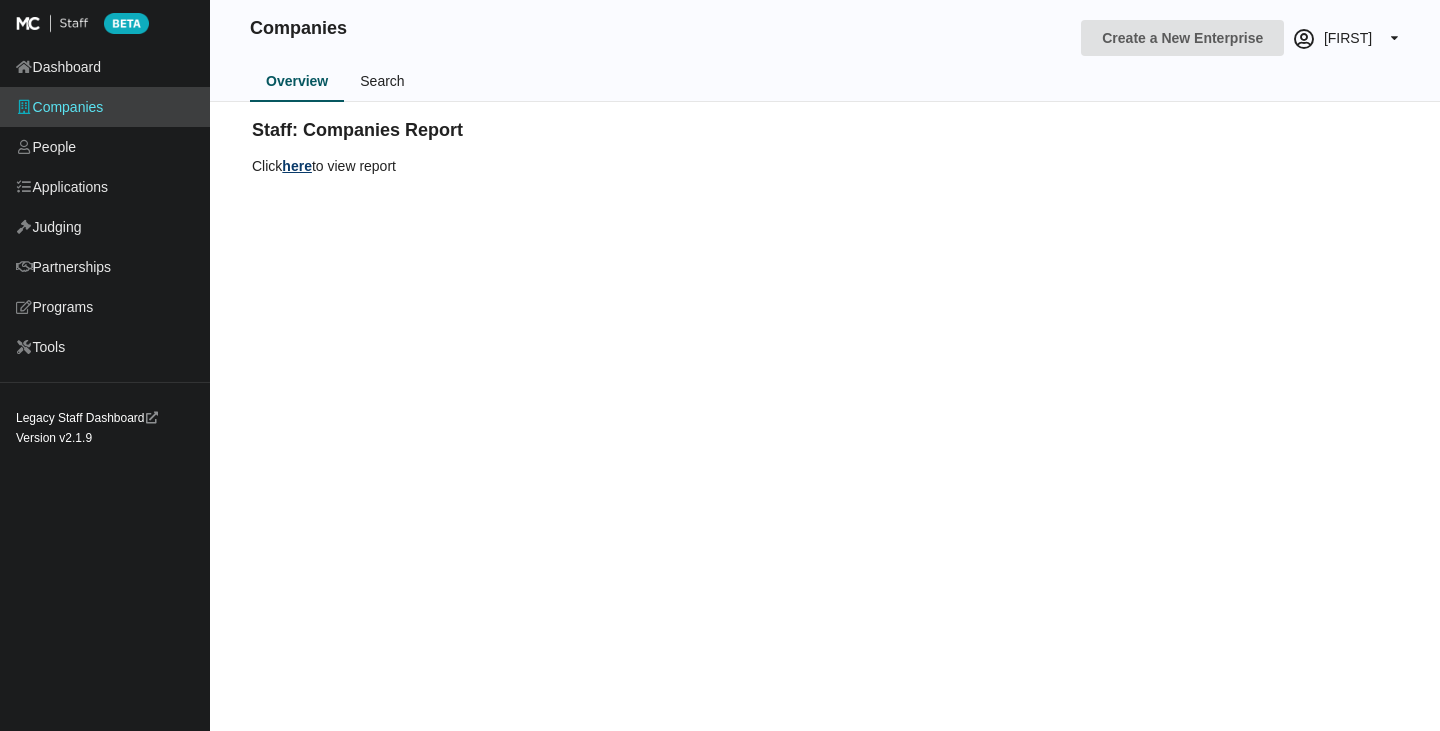 scroll, scrollTop: 0, scrollLeft: 0, axis: both 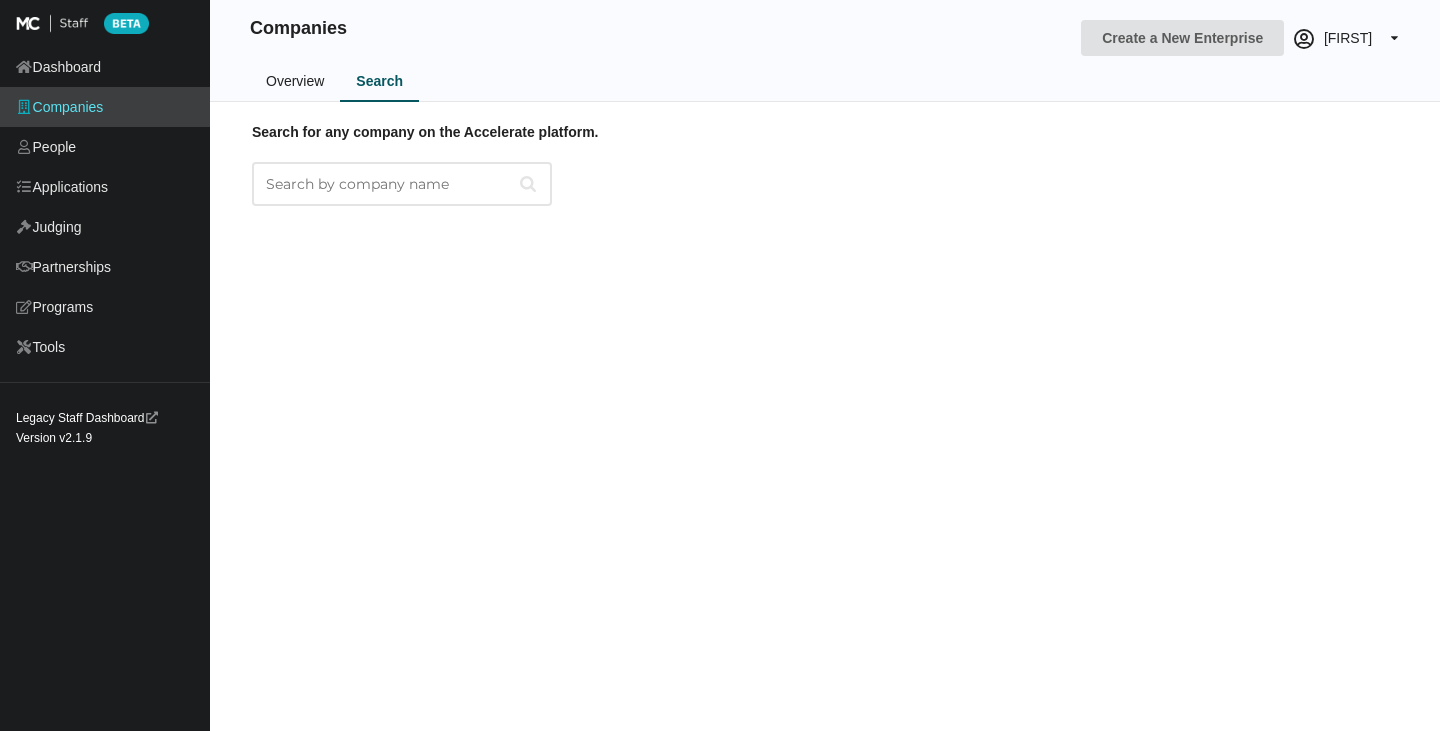 click on "Search for any company on the Accelerate platform." at bounding box center [402, 184] 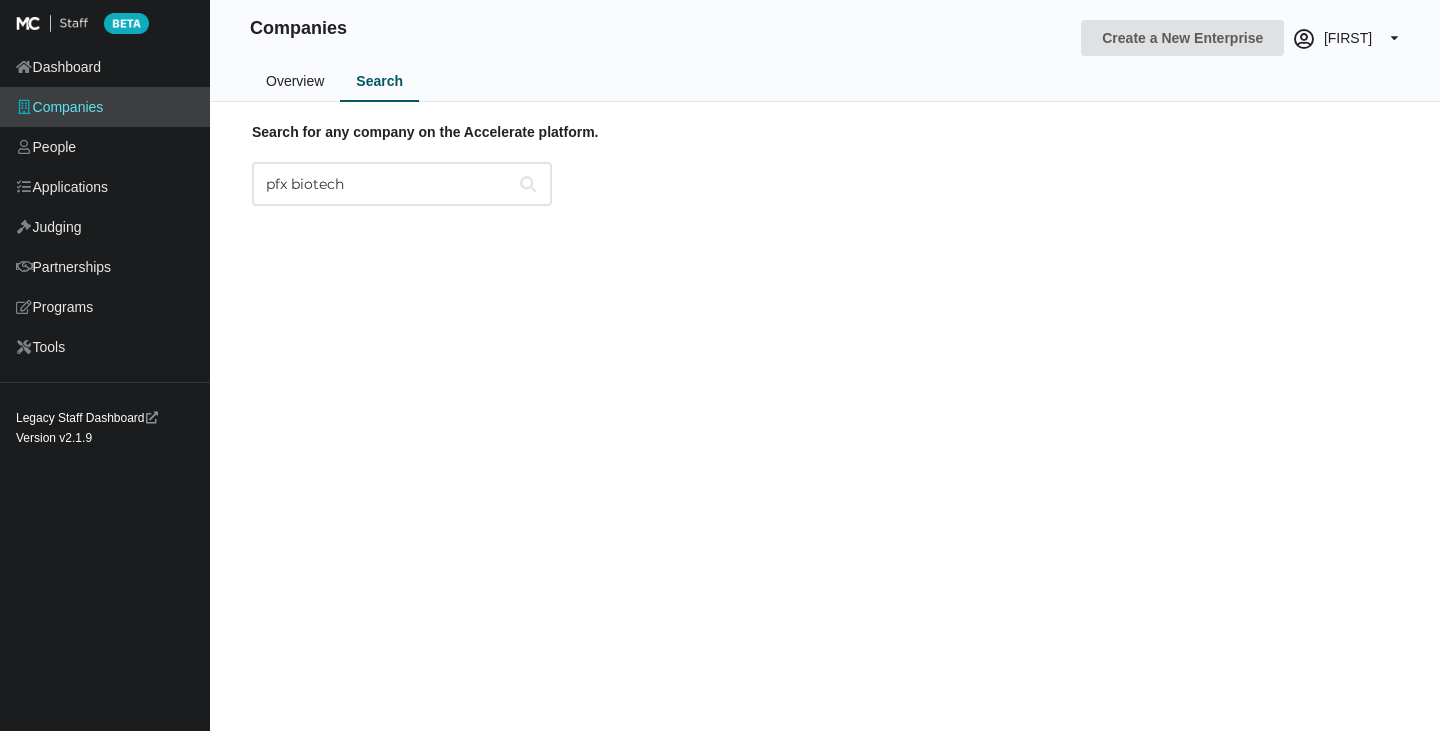 type on "pfx biotech" 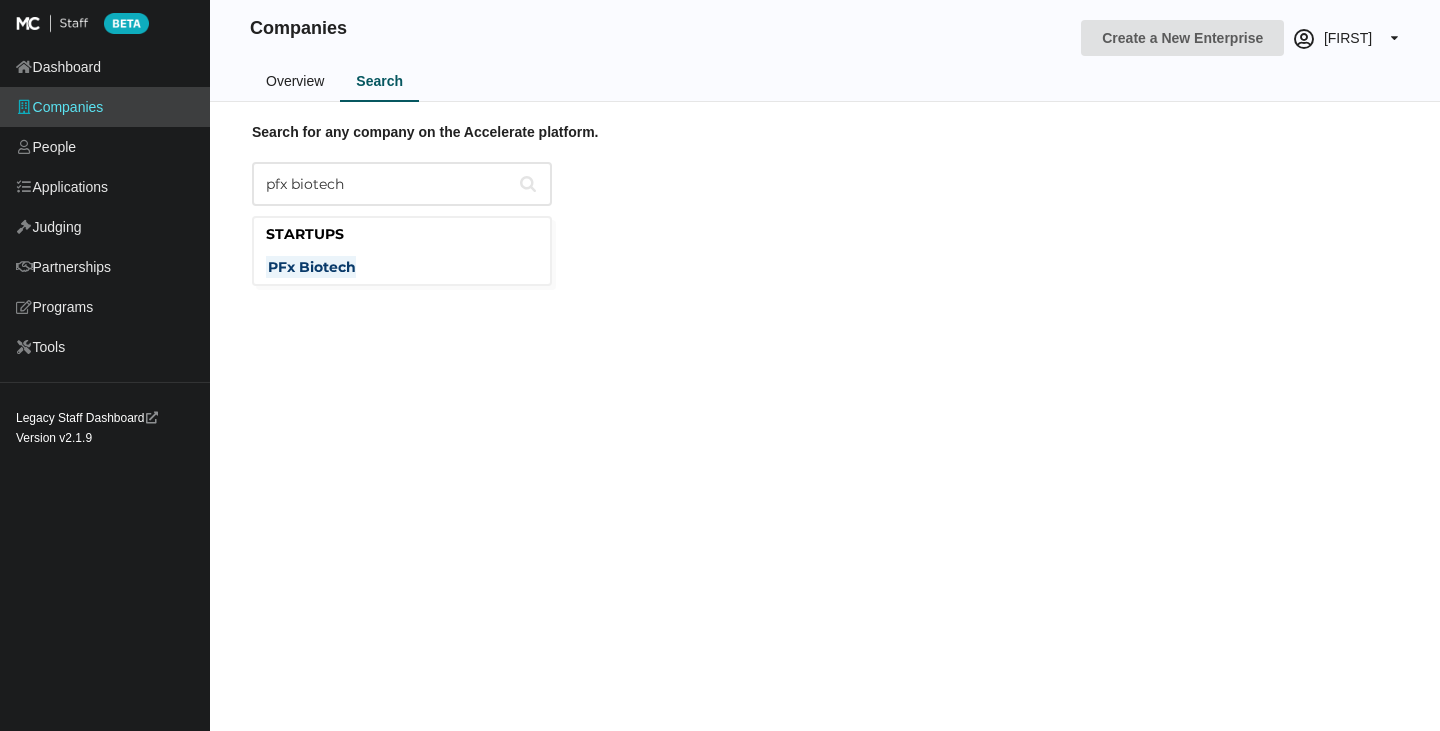 click on "Startups" at bounding box center (402, 234) 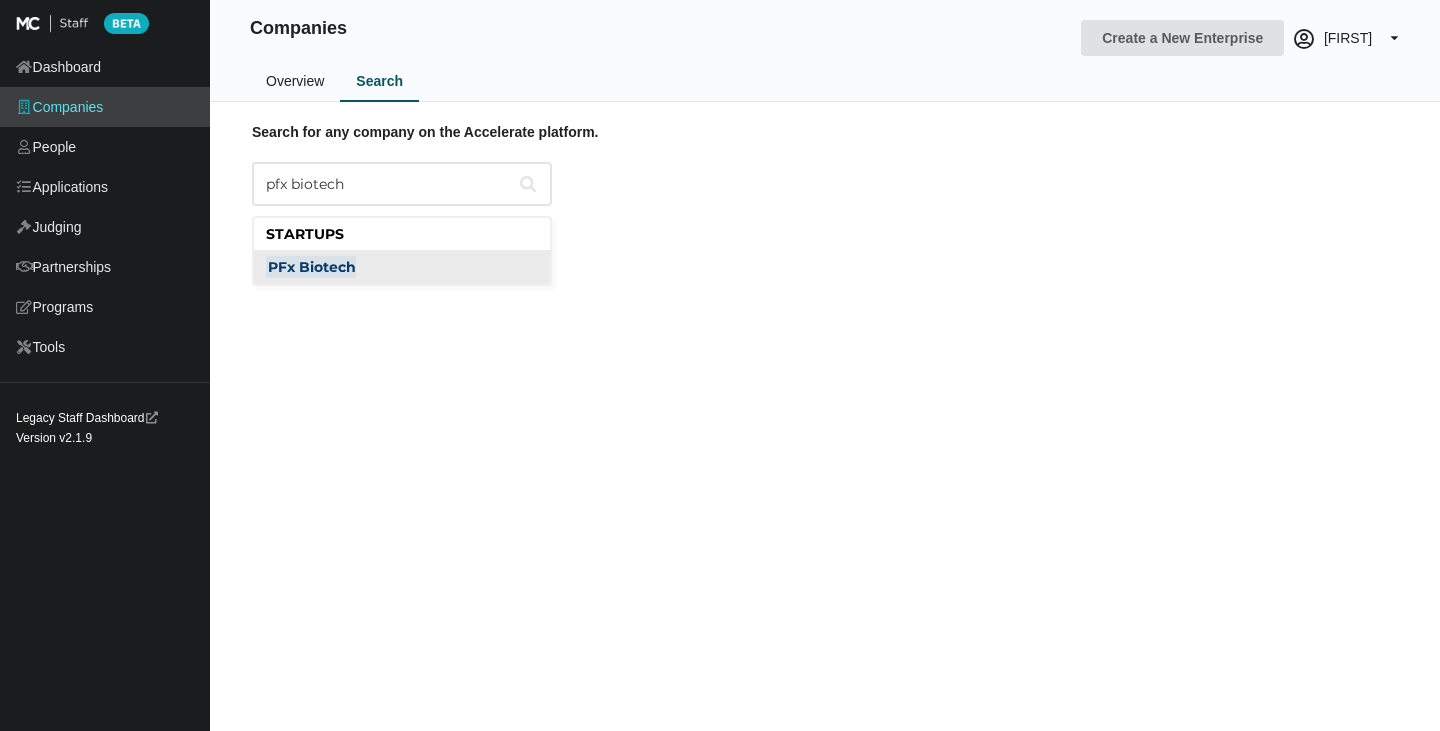 click on "PFx Biotech" at bounding box center (311, 267) 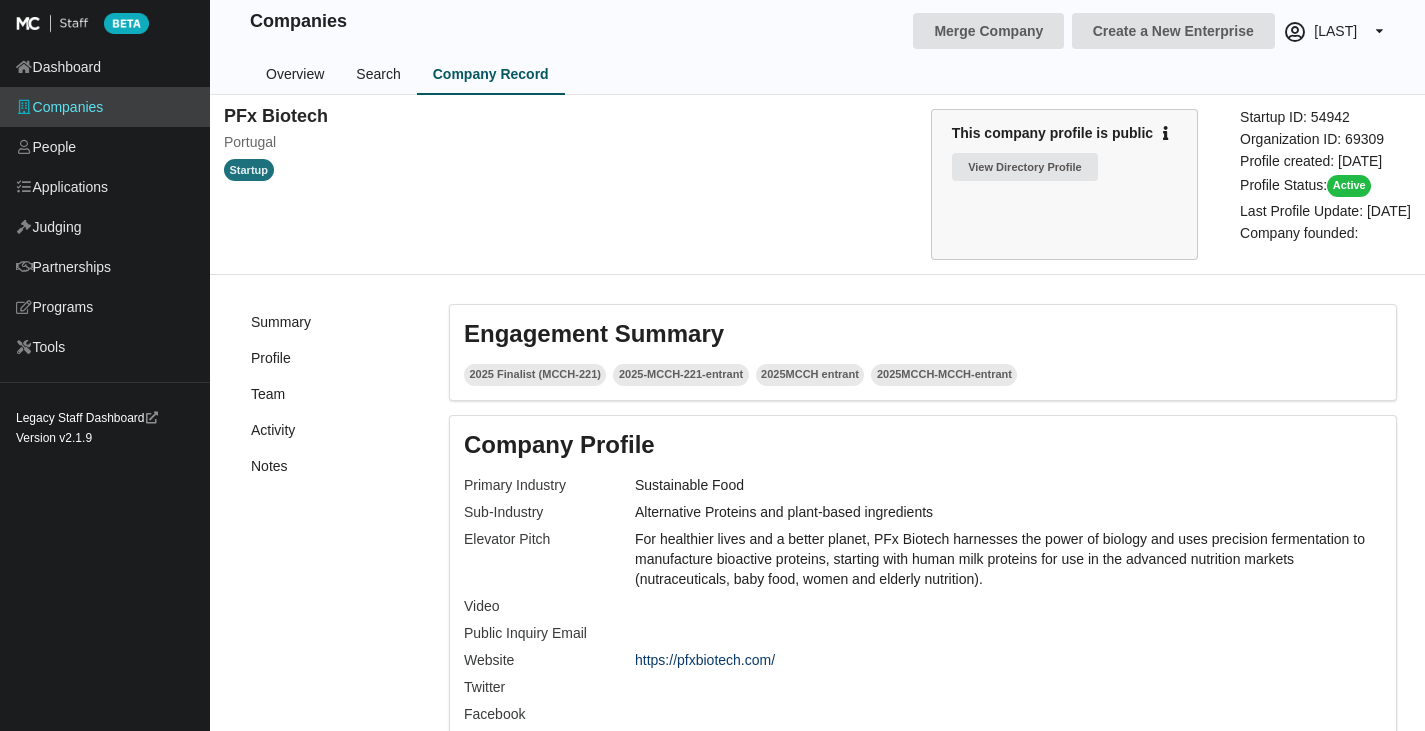 scroll, scrollTop: 0, scrollLeft: 0, axis: both 